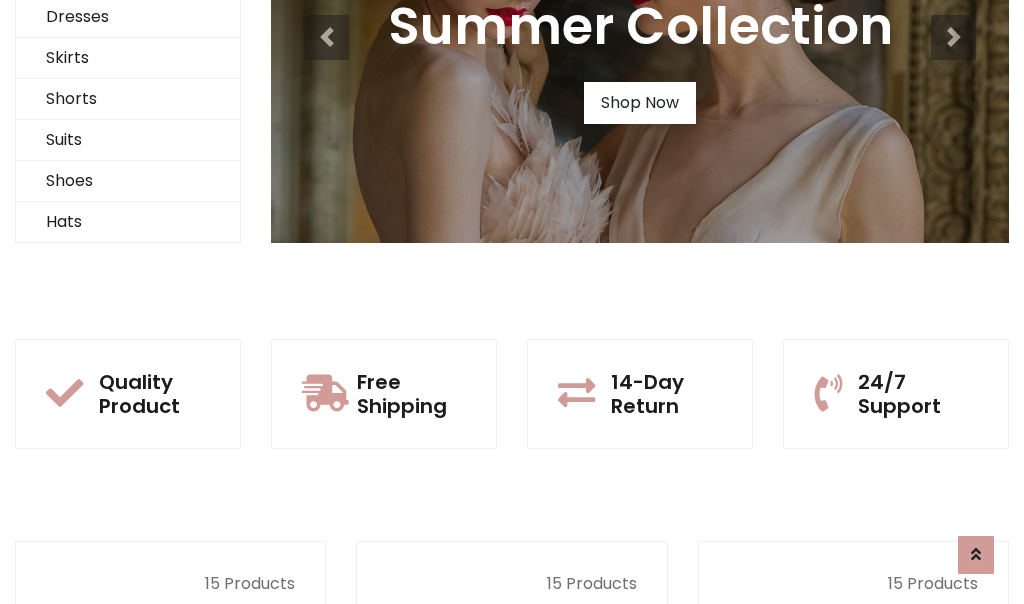 scroll, scrollTop: 0, scrollLeft: 0, axis: both 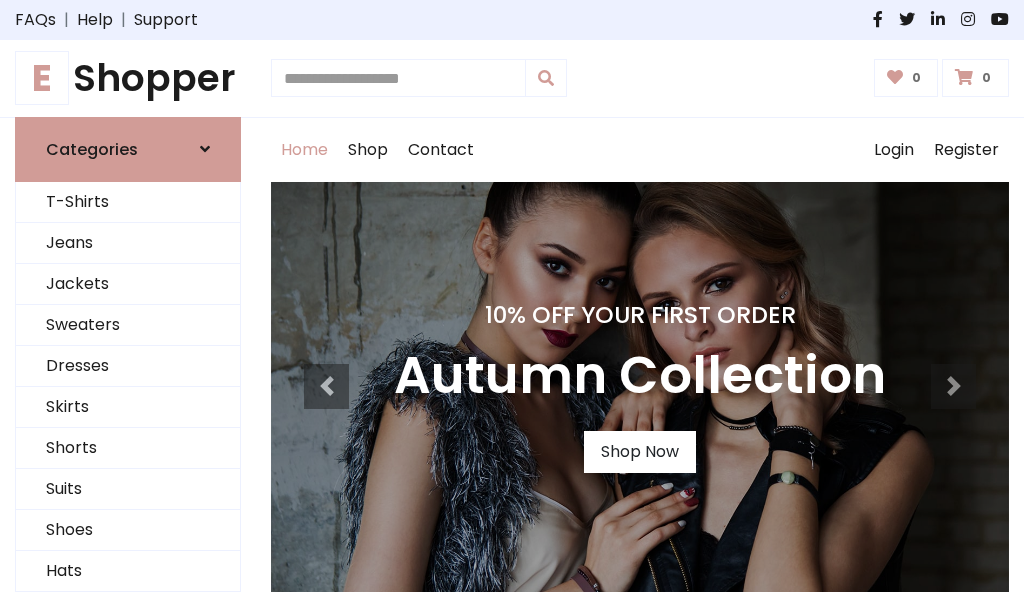 click on "10% Off Your First Order" at bounding box center [640, 315] 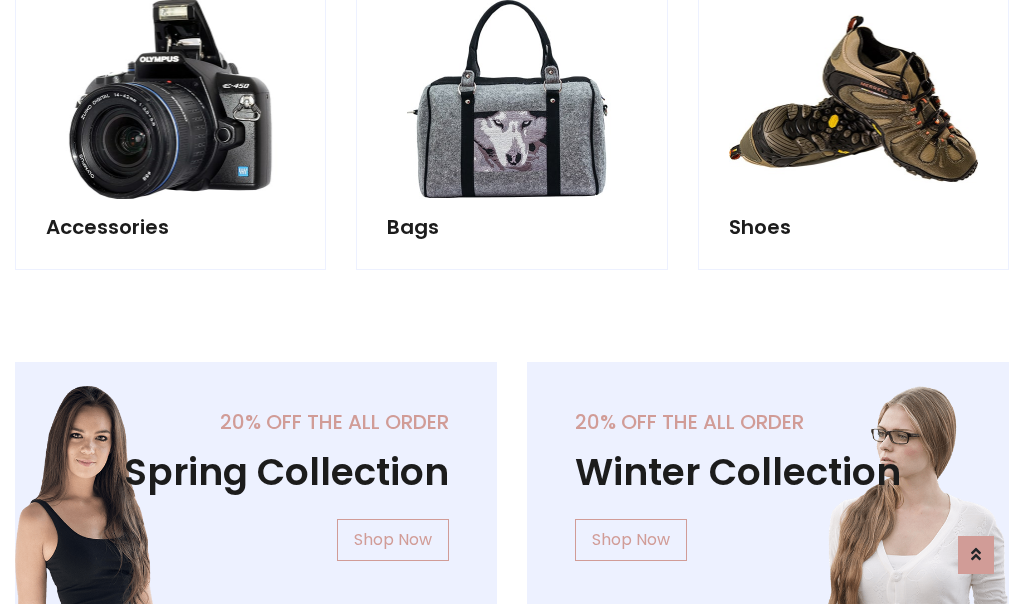 scroll, scrollTop: 4023, scrollLeft: 0, axis: vertical 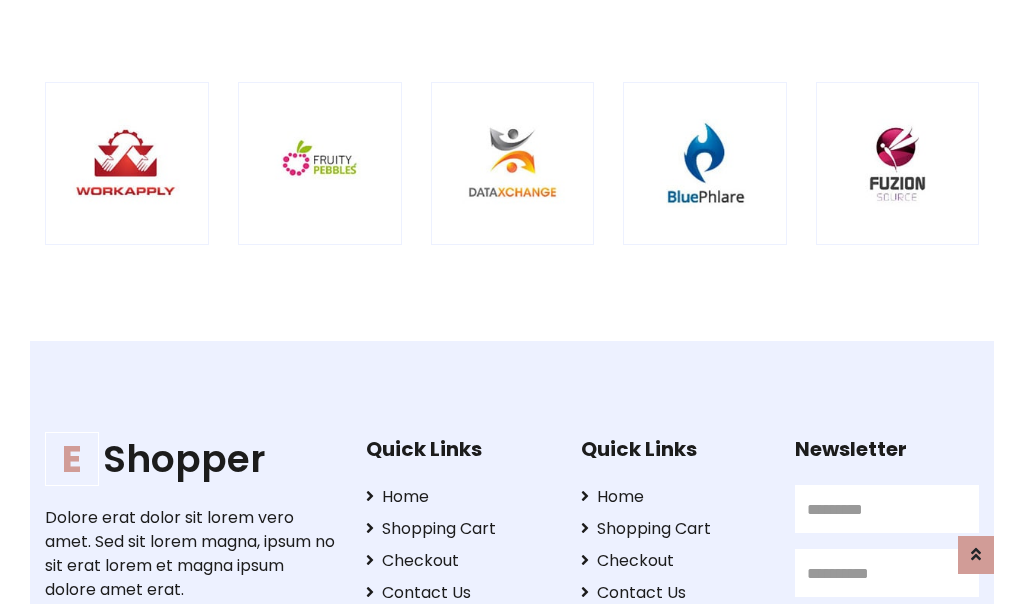 click at bounding box center (128, -1835) 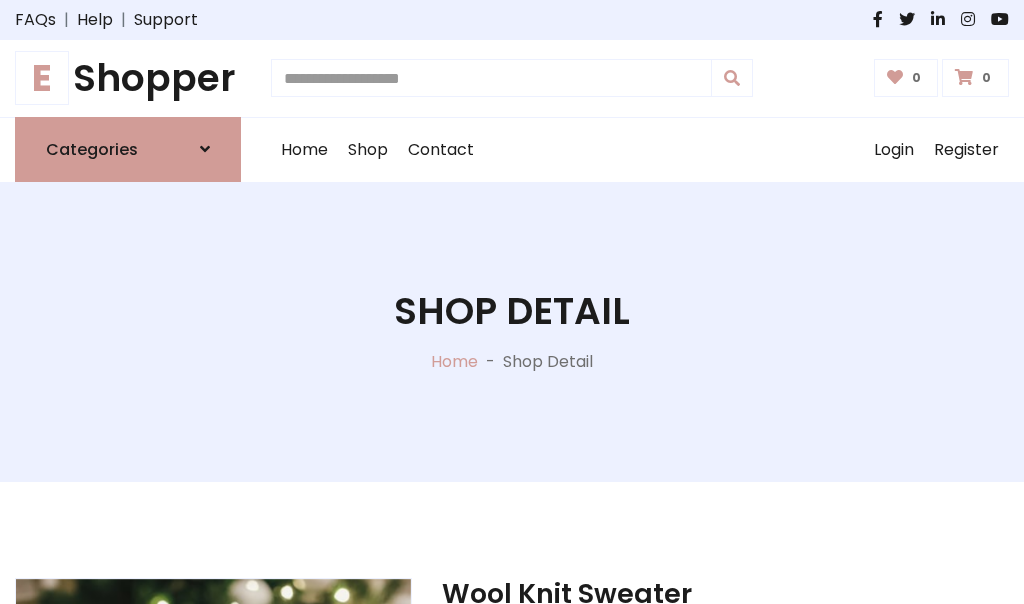 scroll, scrollTop: 0, scrollLeft: 0, axis: both 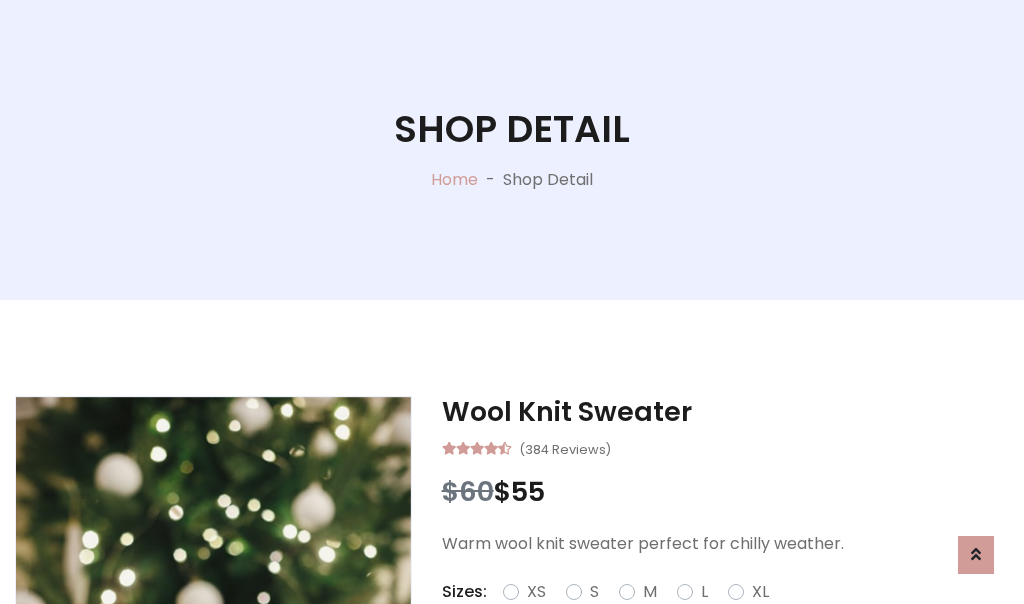 click on "M" at bounding box center [650, 592] 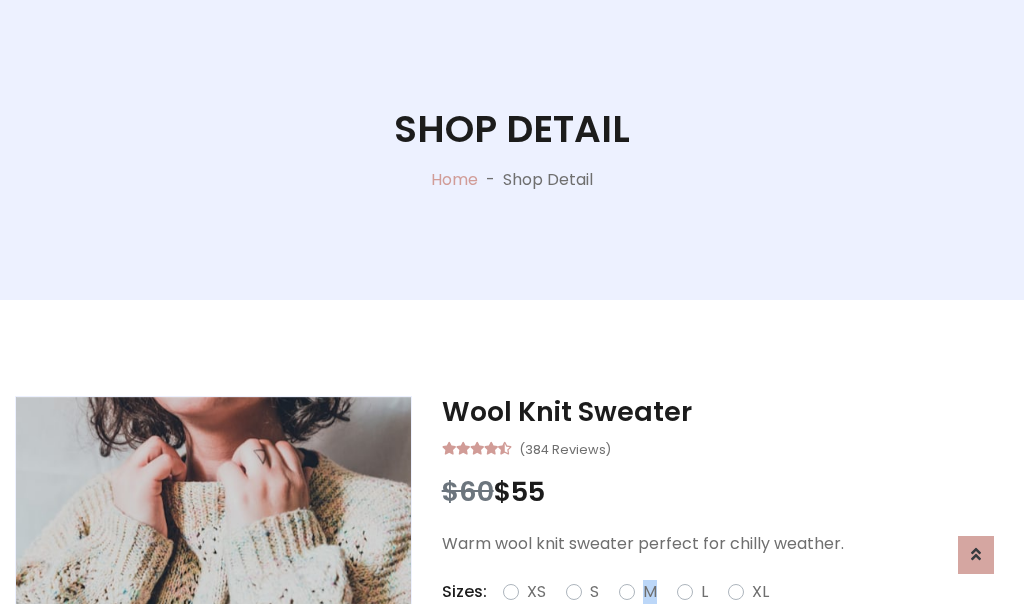 scroll, scrollTop: 4, scrollLeft: 0, axis: vertical 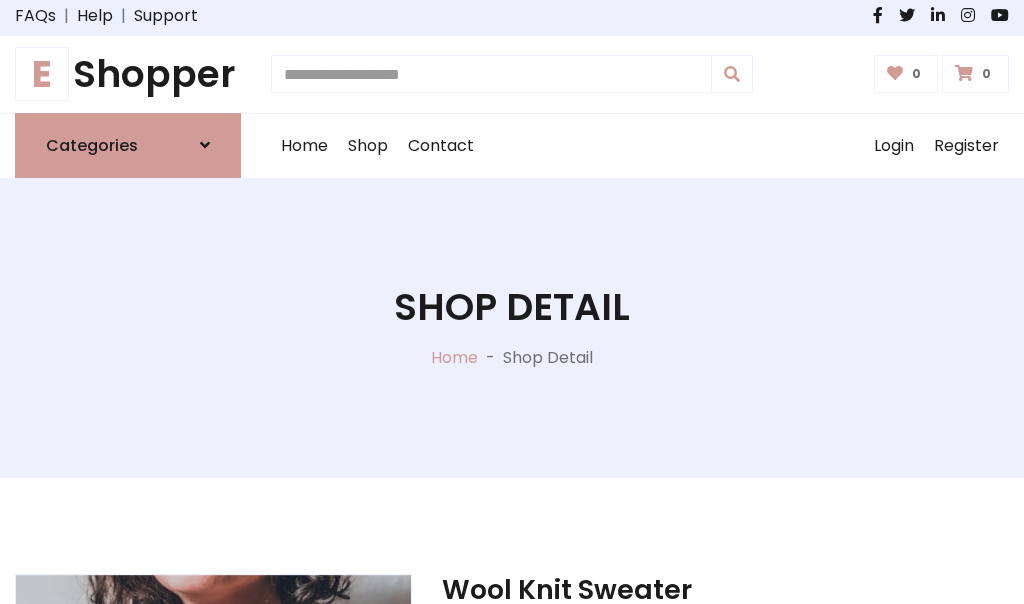 click on "Shop Detail" at bounding box center [512, 307] 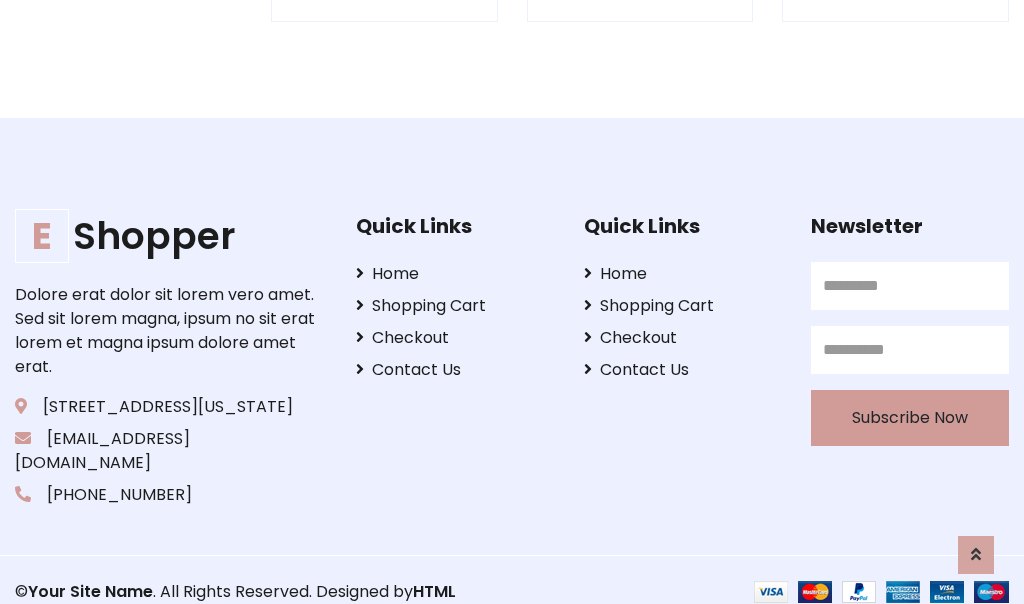 scroll, scrollTop: 0, scrollLeft: 0, axis: both 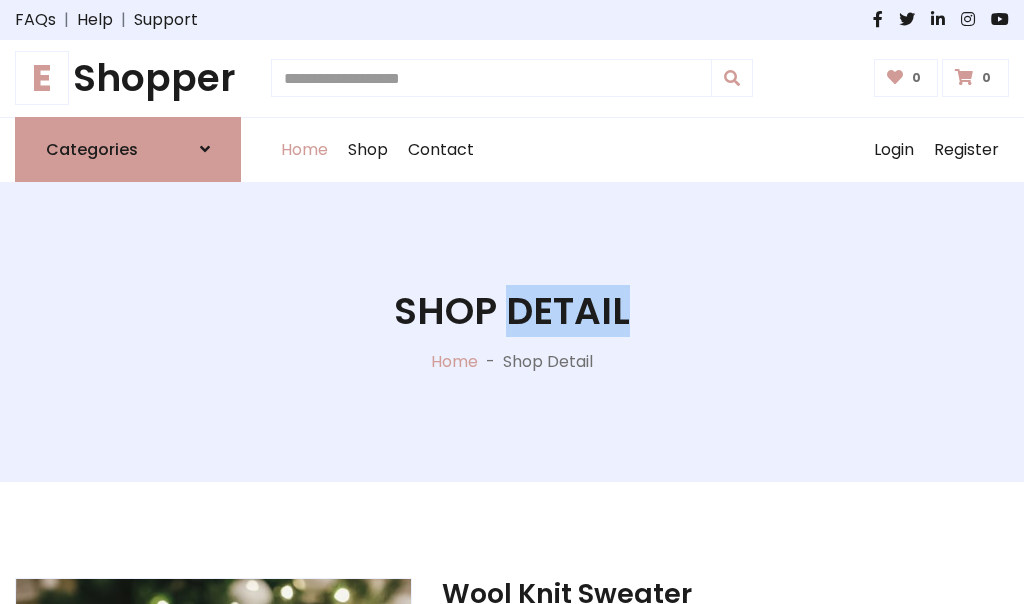 click on "Home" at bounding box center (304, 150) 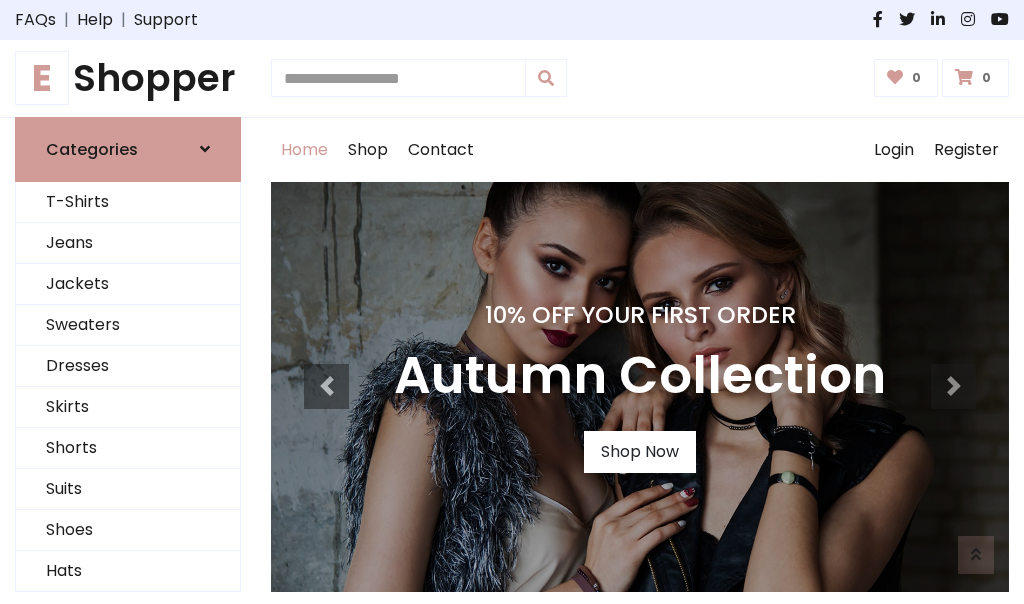 scroll, scrollTop: 1633, scrollLeft: 0, axis: vertical 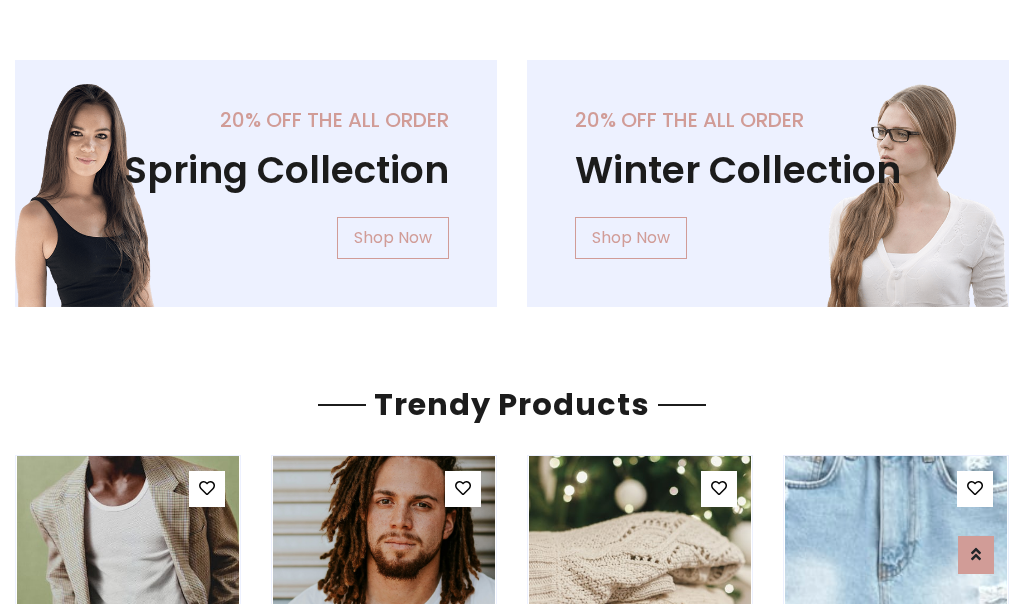 click on "Your Site Name" at bounding box center (120, 3204) 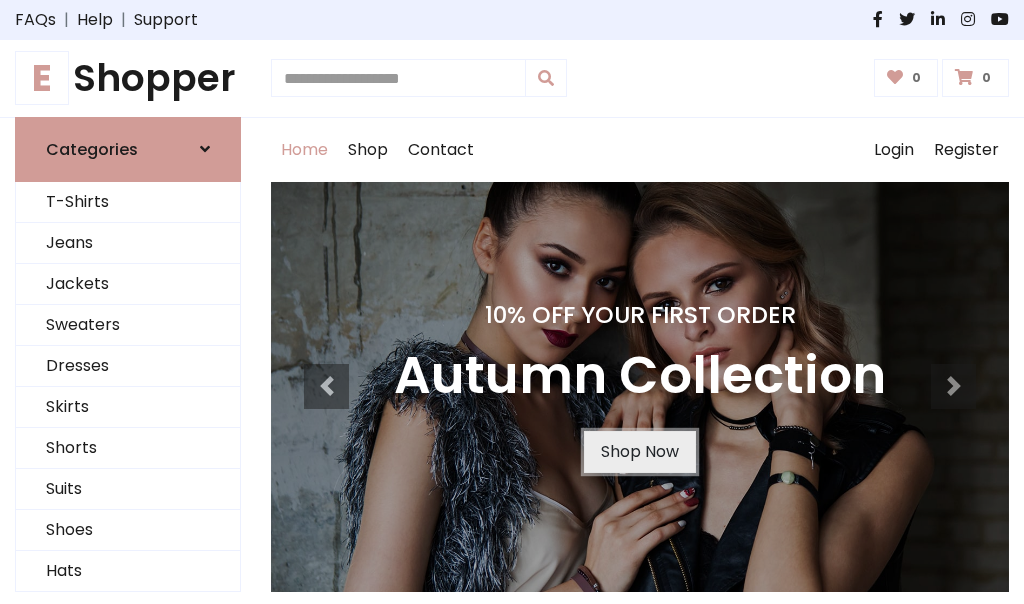 click on "Shop Now" at bounding box center (640, 452) 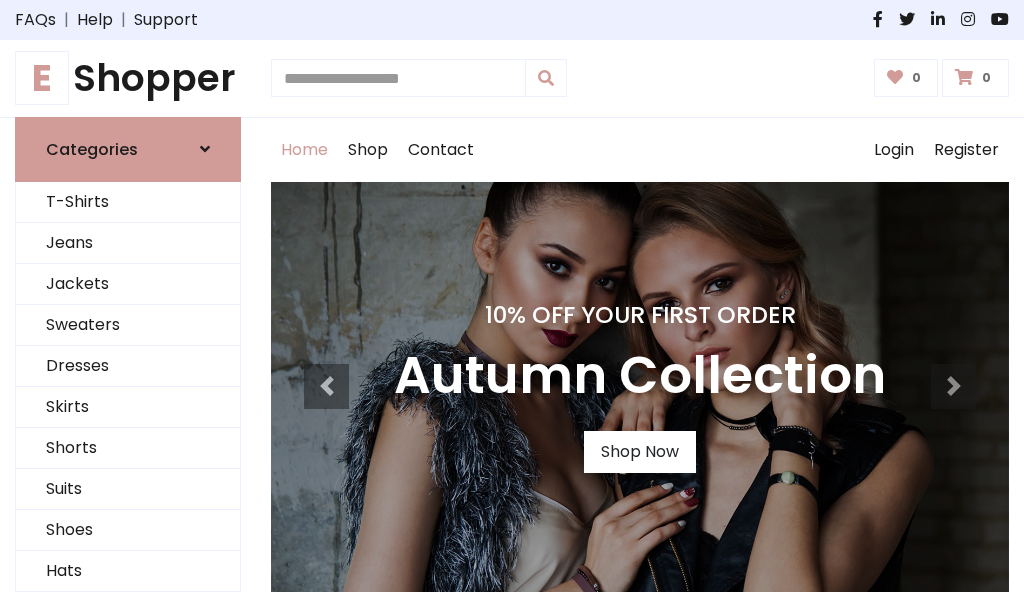 scroll, scrollTop: 0, scrollLeft: 0, axis: both 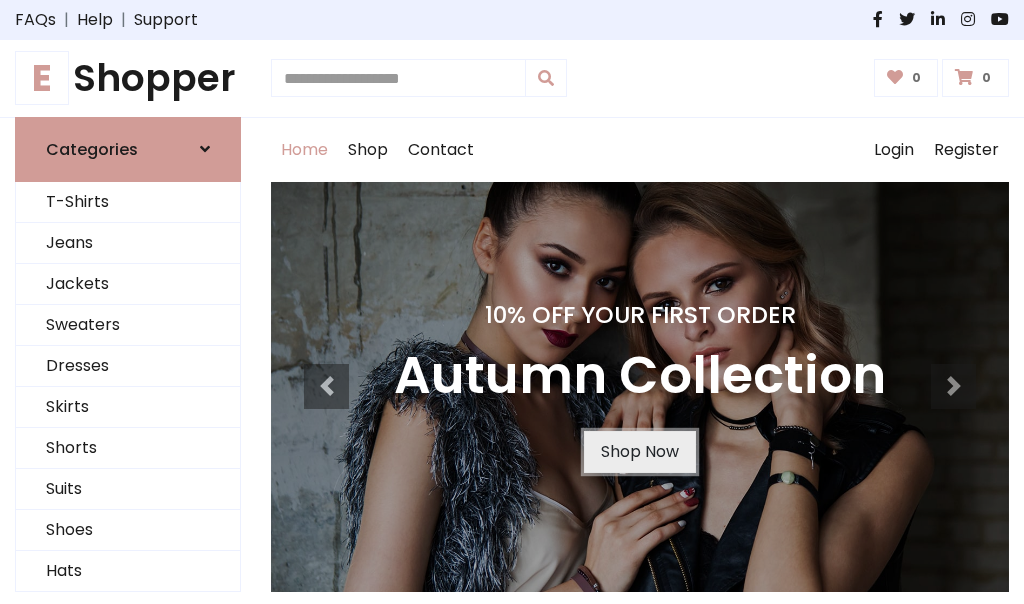 click on "Shop Now" at bounding box center [640, 452] 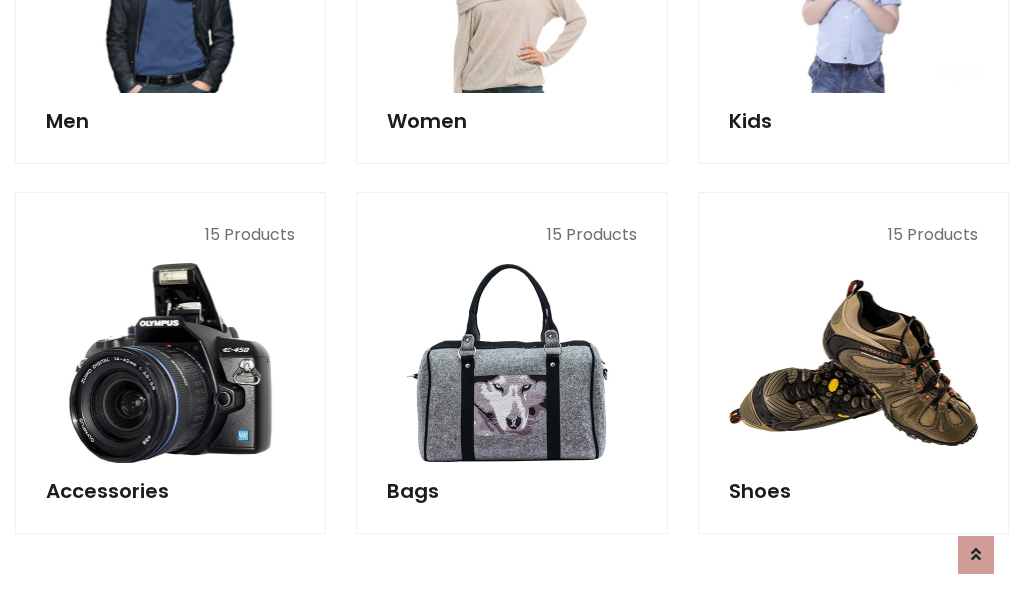scroll, scrollTop: 1994, scrollLeft: 0, axis: vertical 